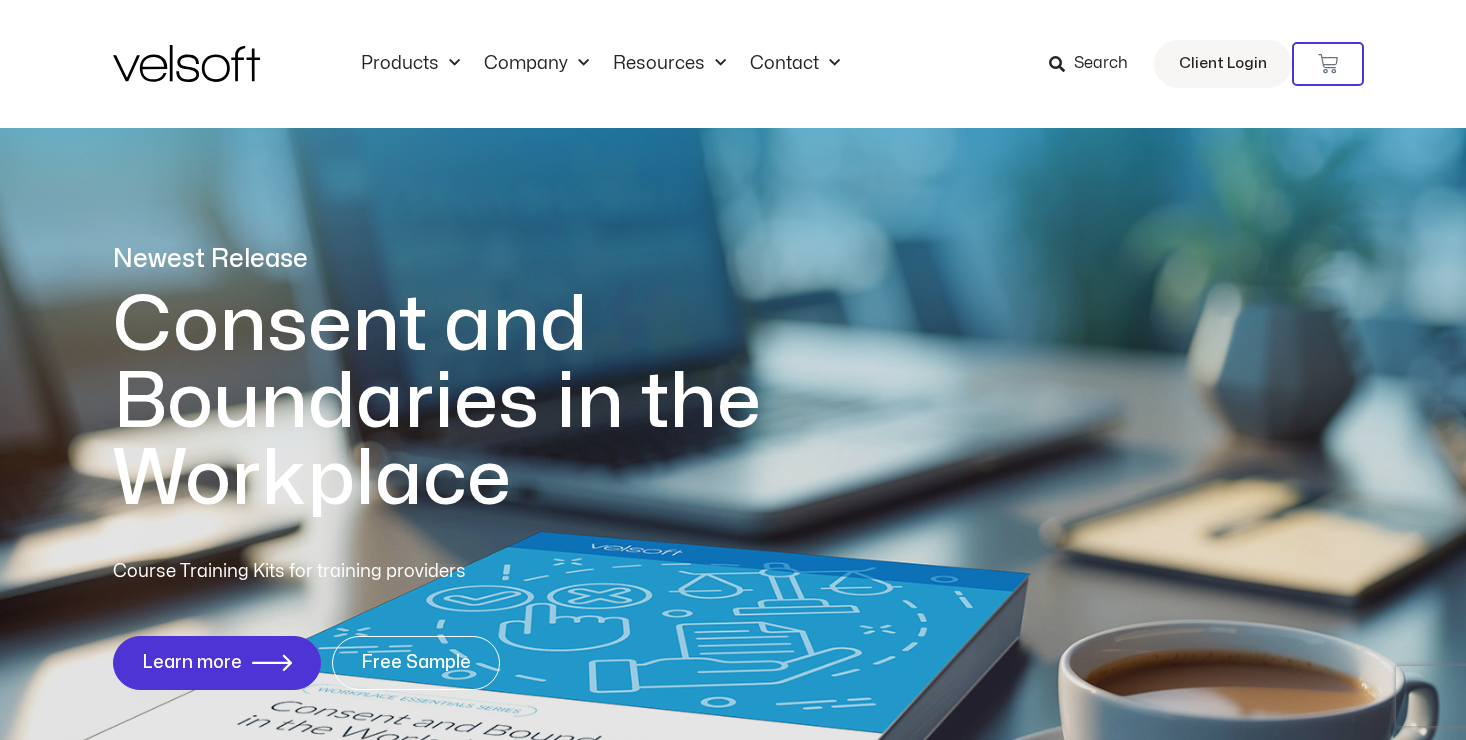 scroll, scrollTop: 0, scrollLeft: 0, axis: both 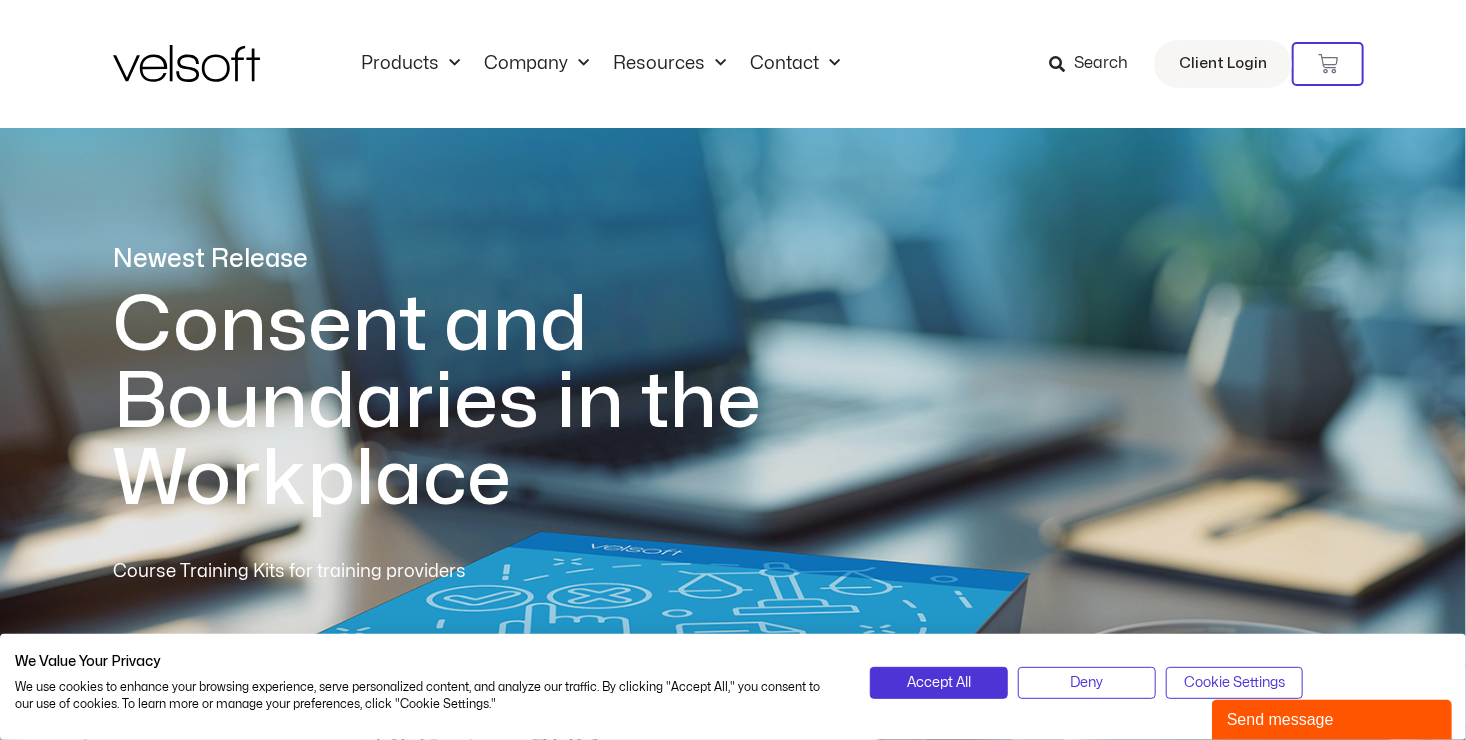 click on "Search" at bounding box center [1101, 64] 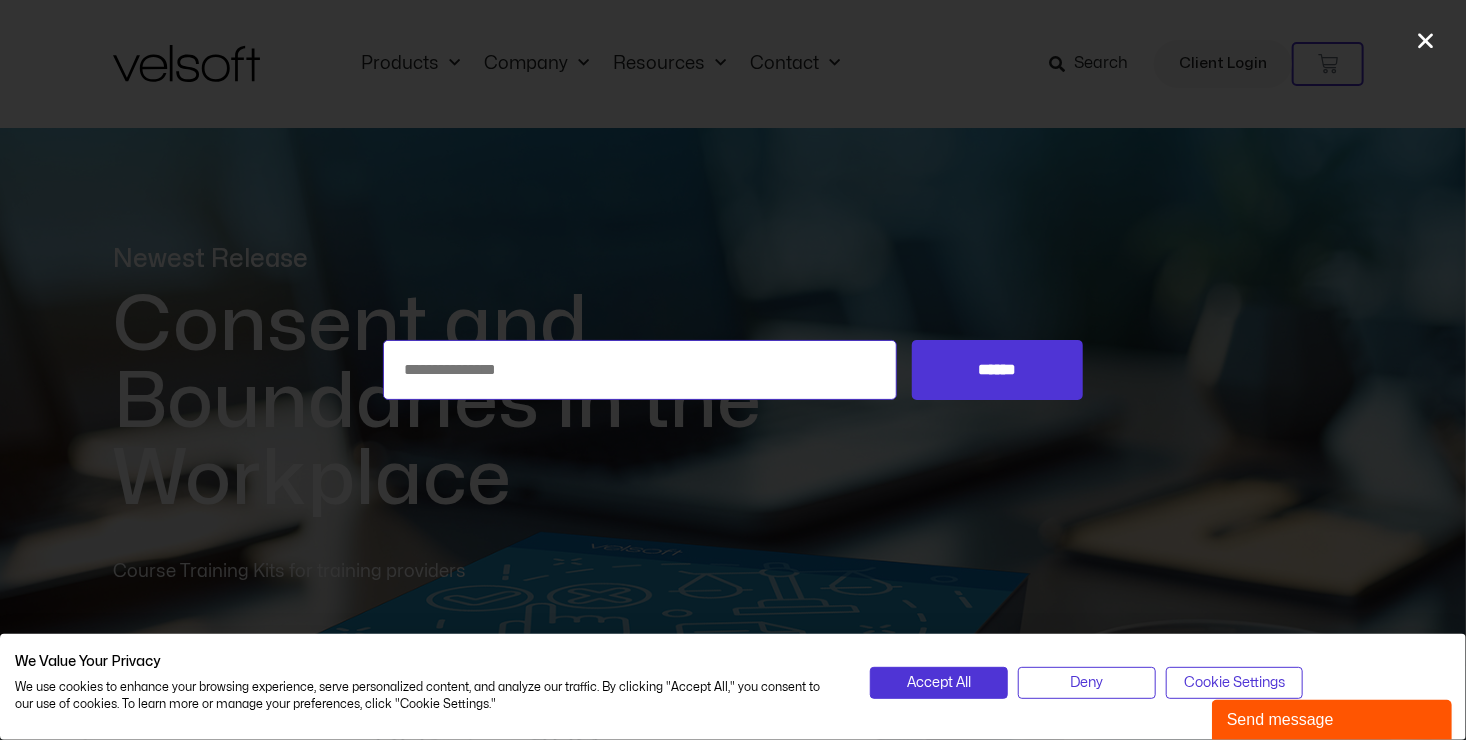 click on "Search for:" at bounding box center (640, 370) 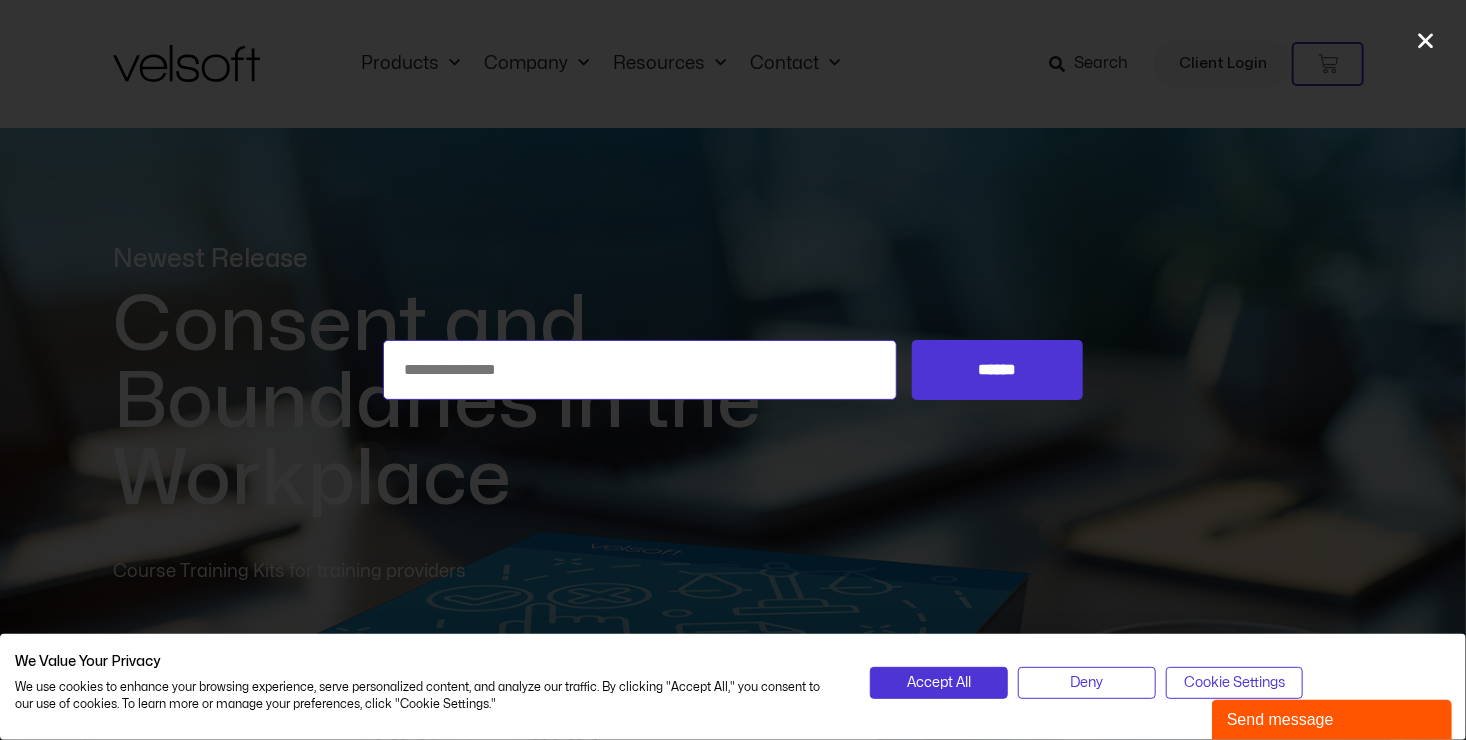 paste on "**********" 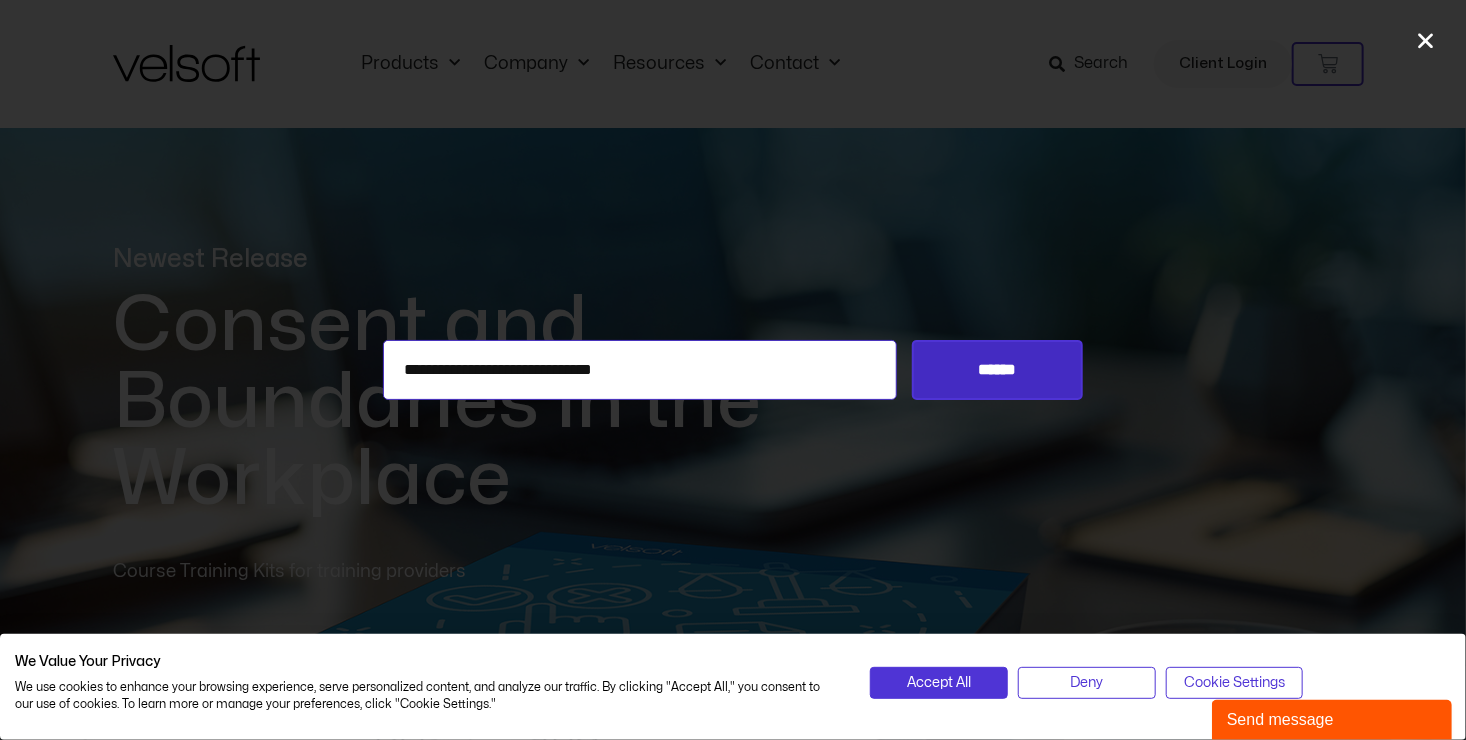 type on "**********" 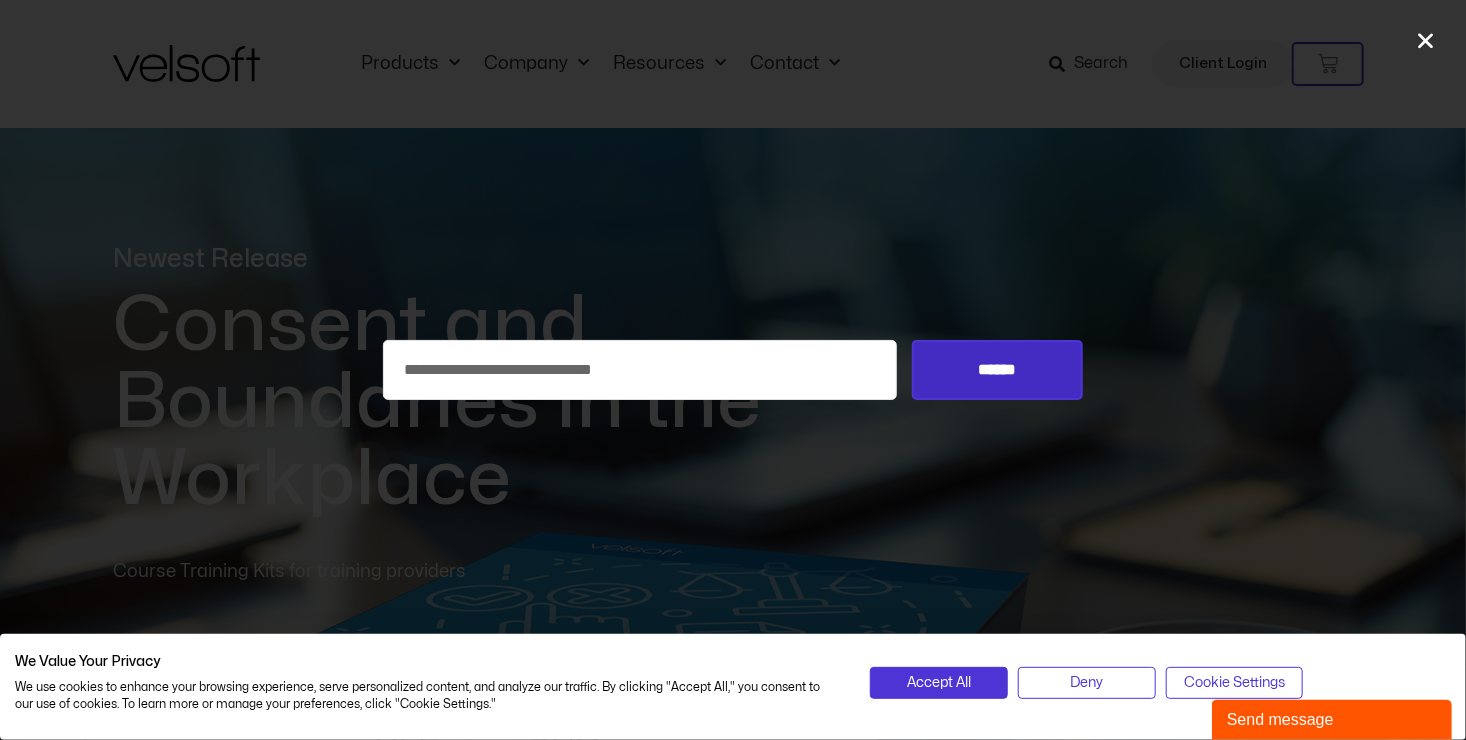 click on "******" at bounding box center [997, 370] 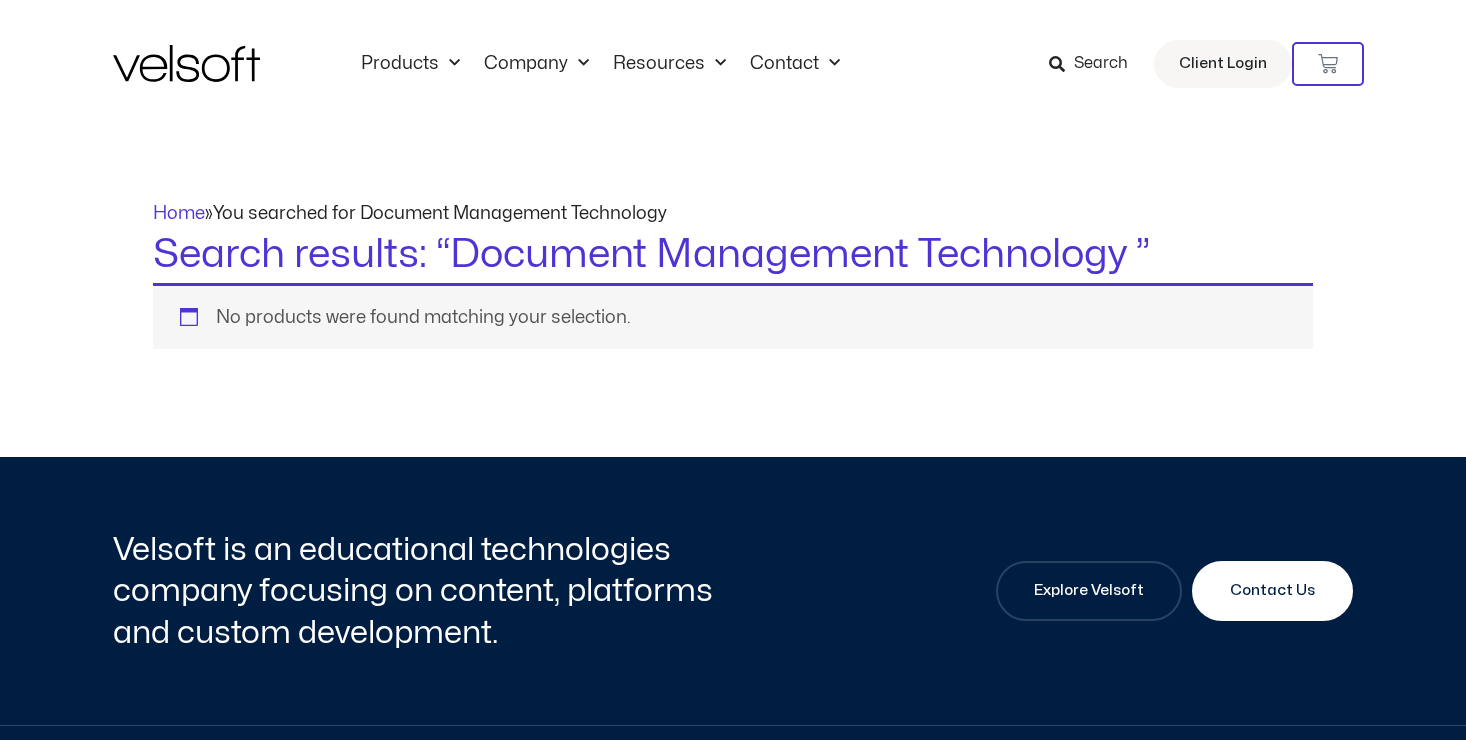 scroll, scrollTop: 0, scrollLeft: 0, axis: both 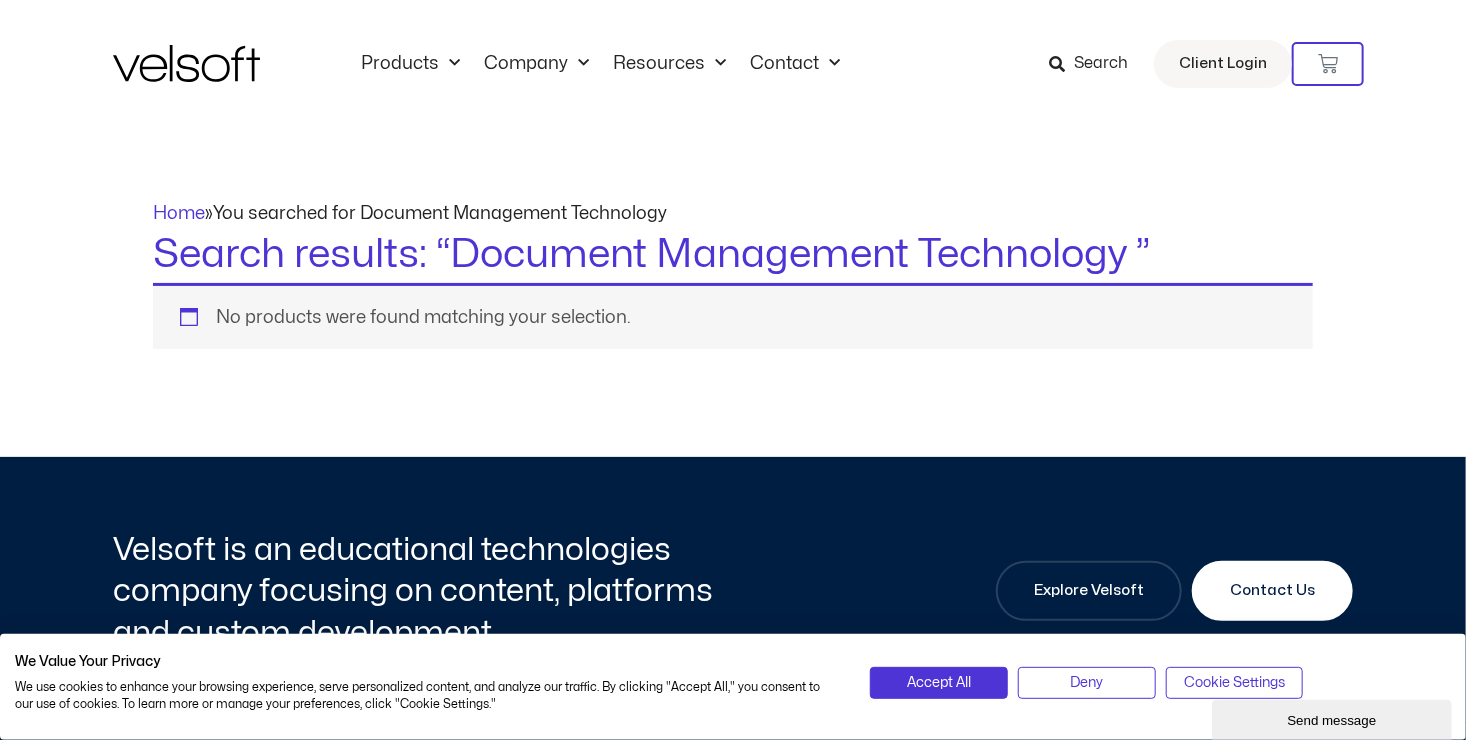 click on "Search" at bounding box center [1101, 64] 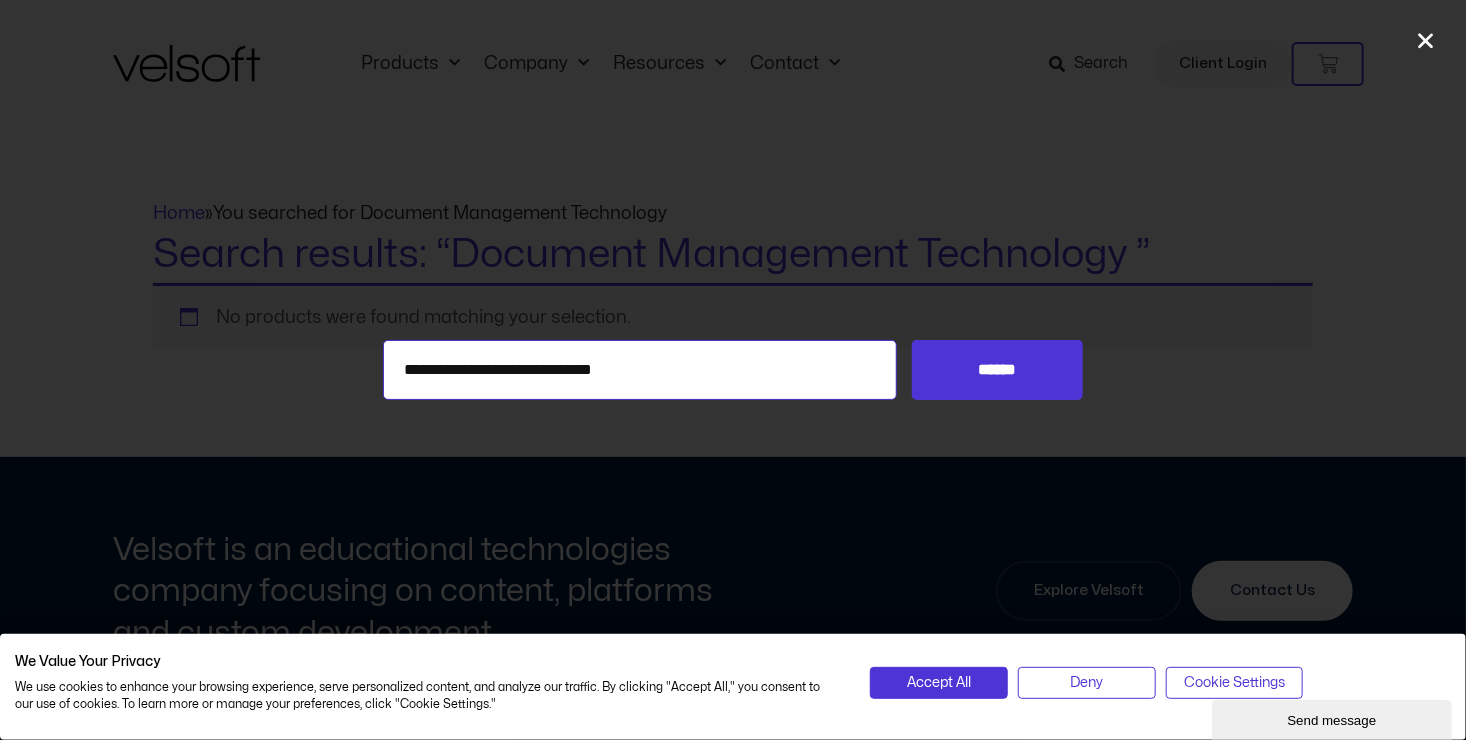 click on "**********" at bounding box center (640, 370) 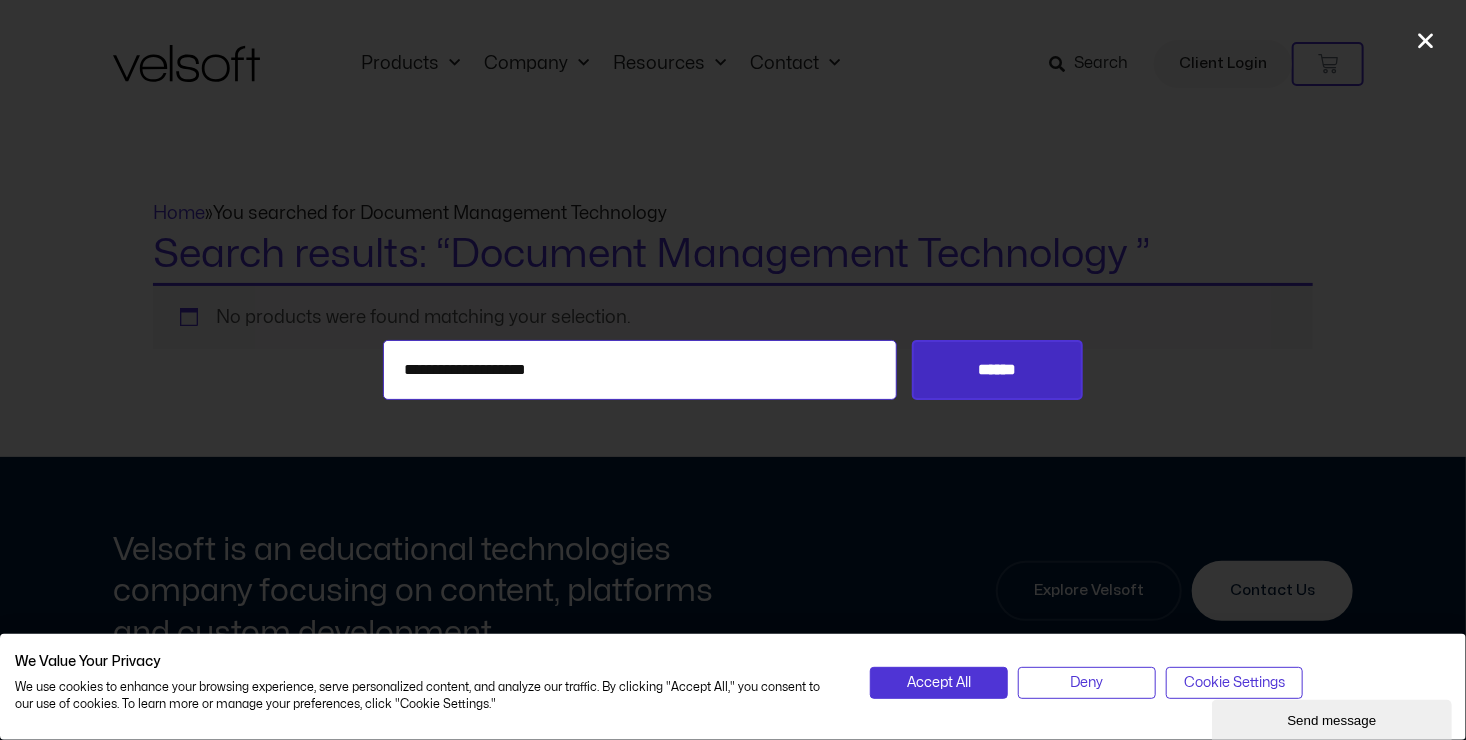 type on "**********" 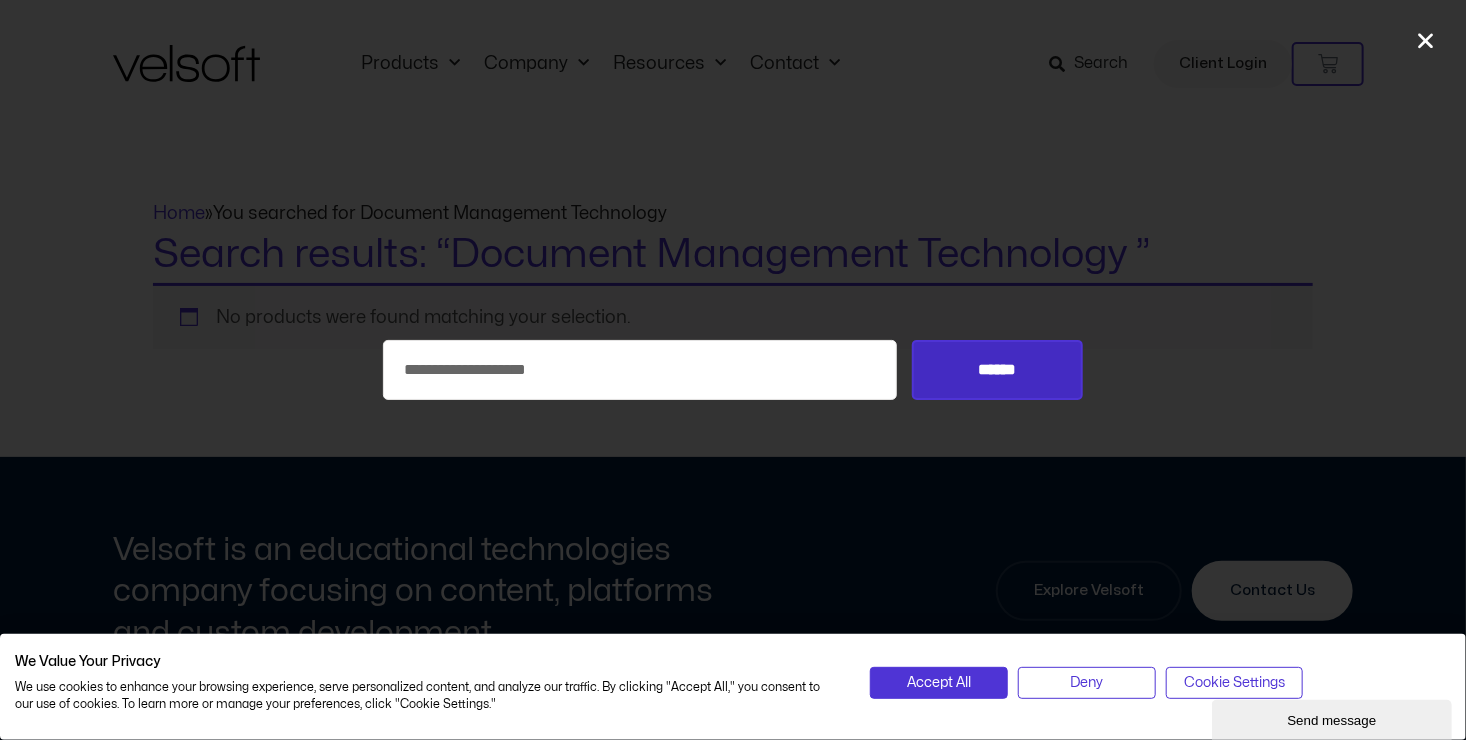 click on "******" at bounding box center (997, 370) 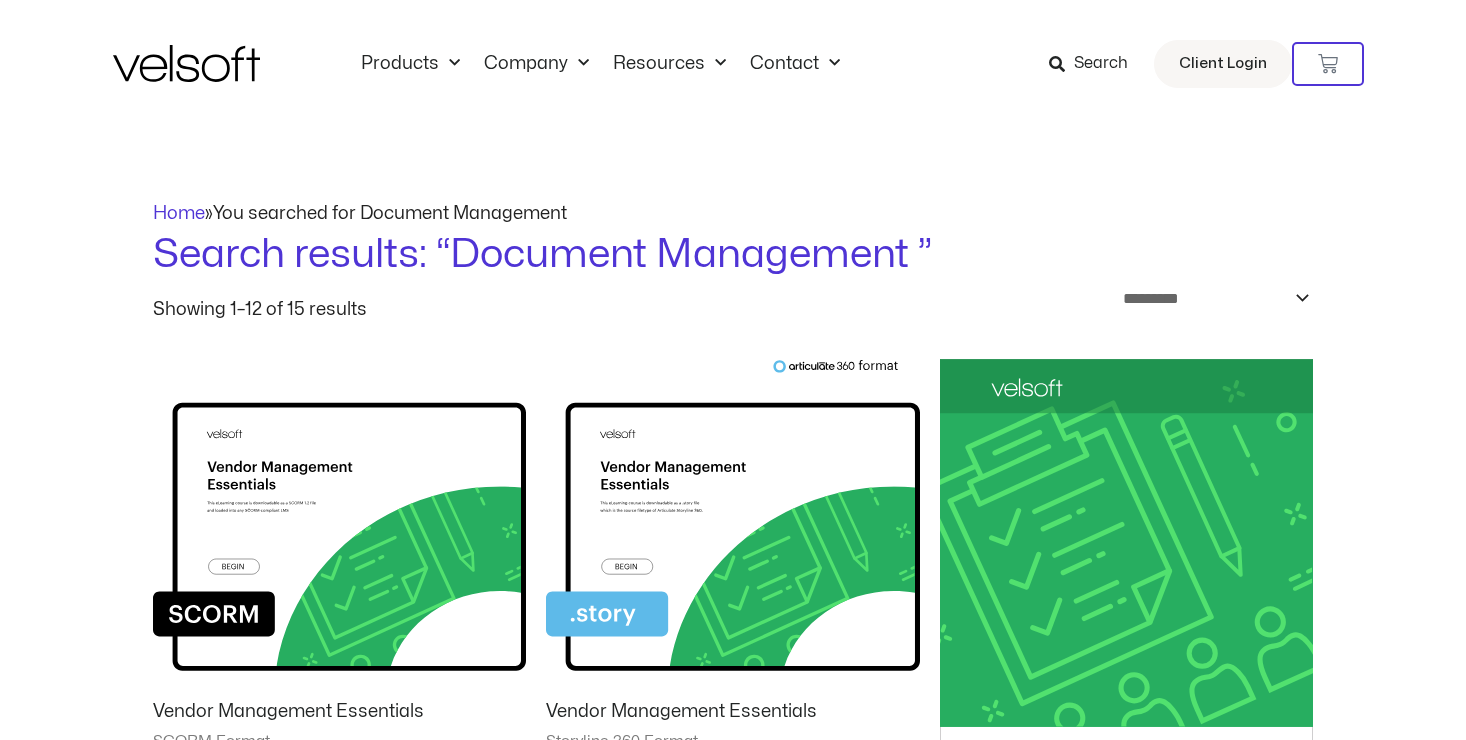 scroll, scrollTop: 0, scrollLeft: 0, axis: both 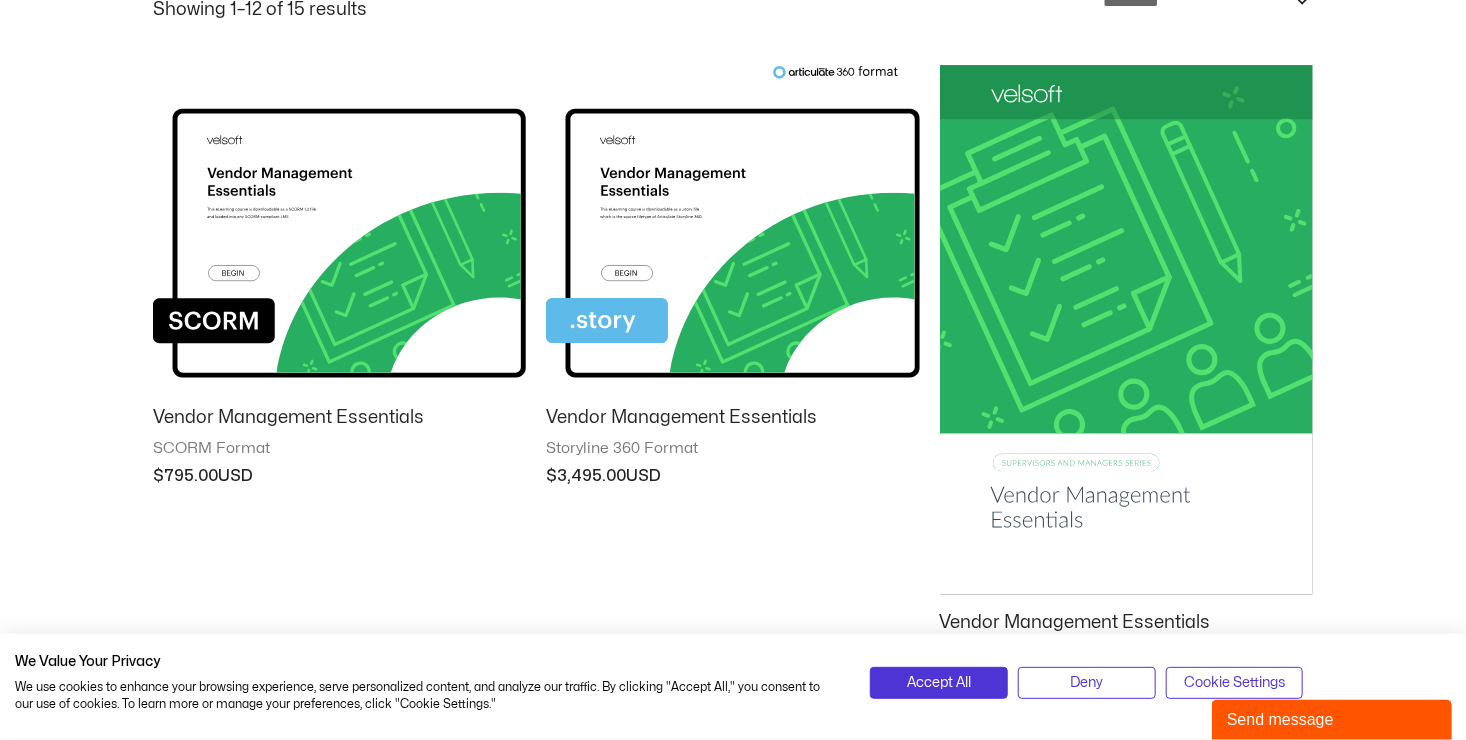 click at bounding box center [1126, 330] 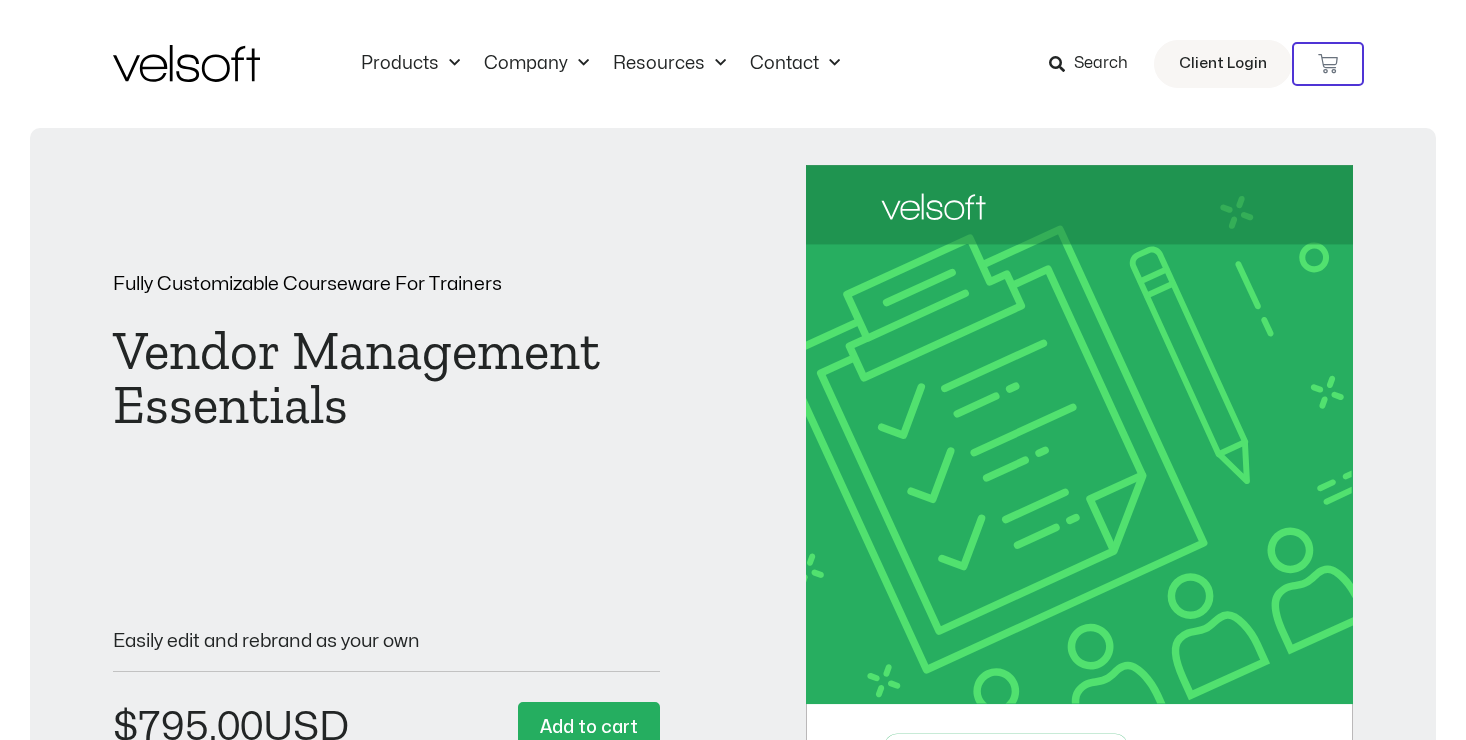 scroll, scrollTop: 0, scrollLeft: 0, axis: both 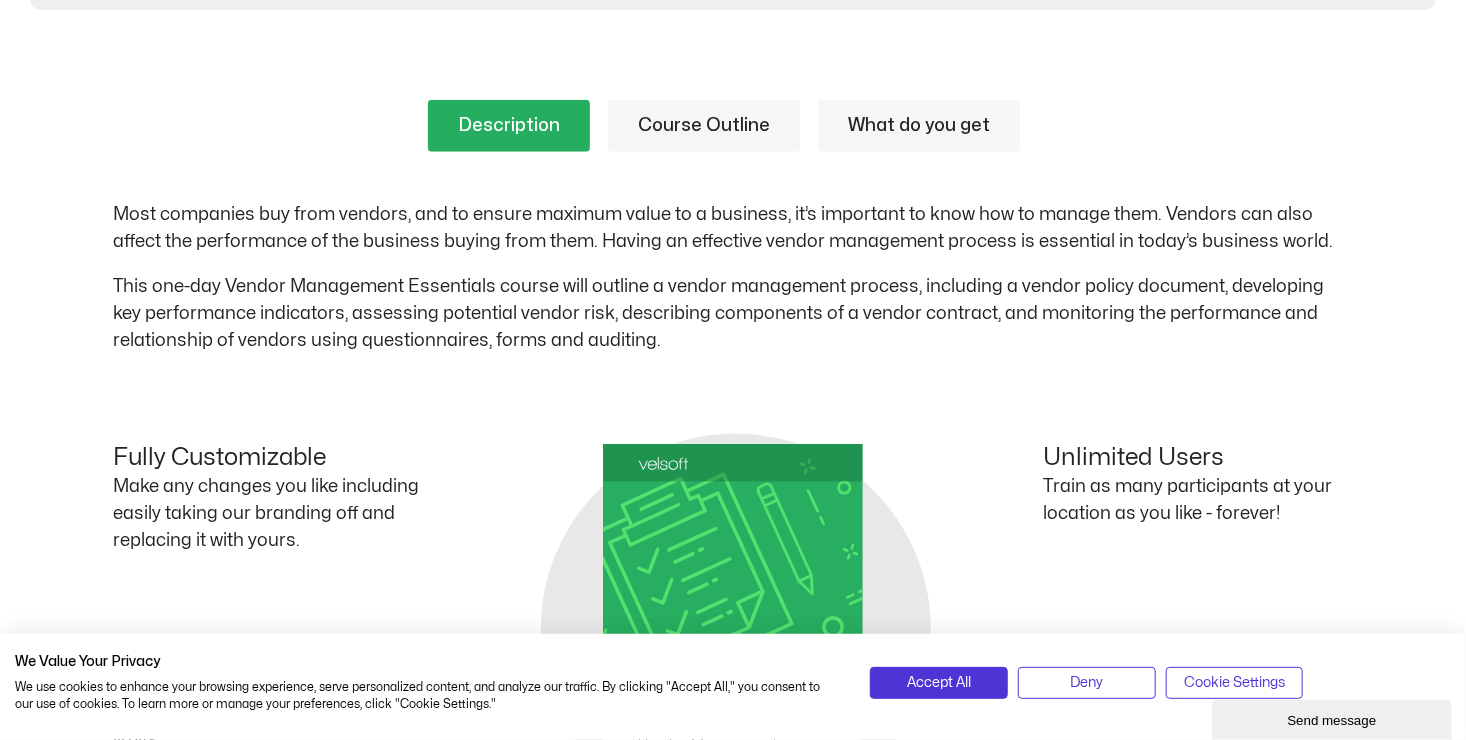 click on "Course Outline" at bounding box center [704, 126] 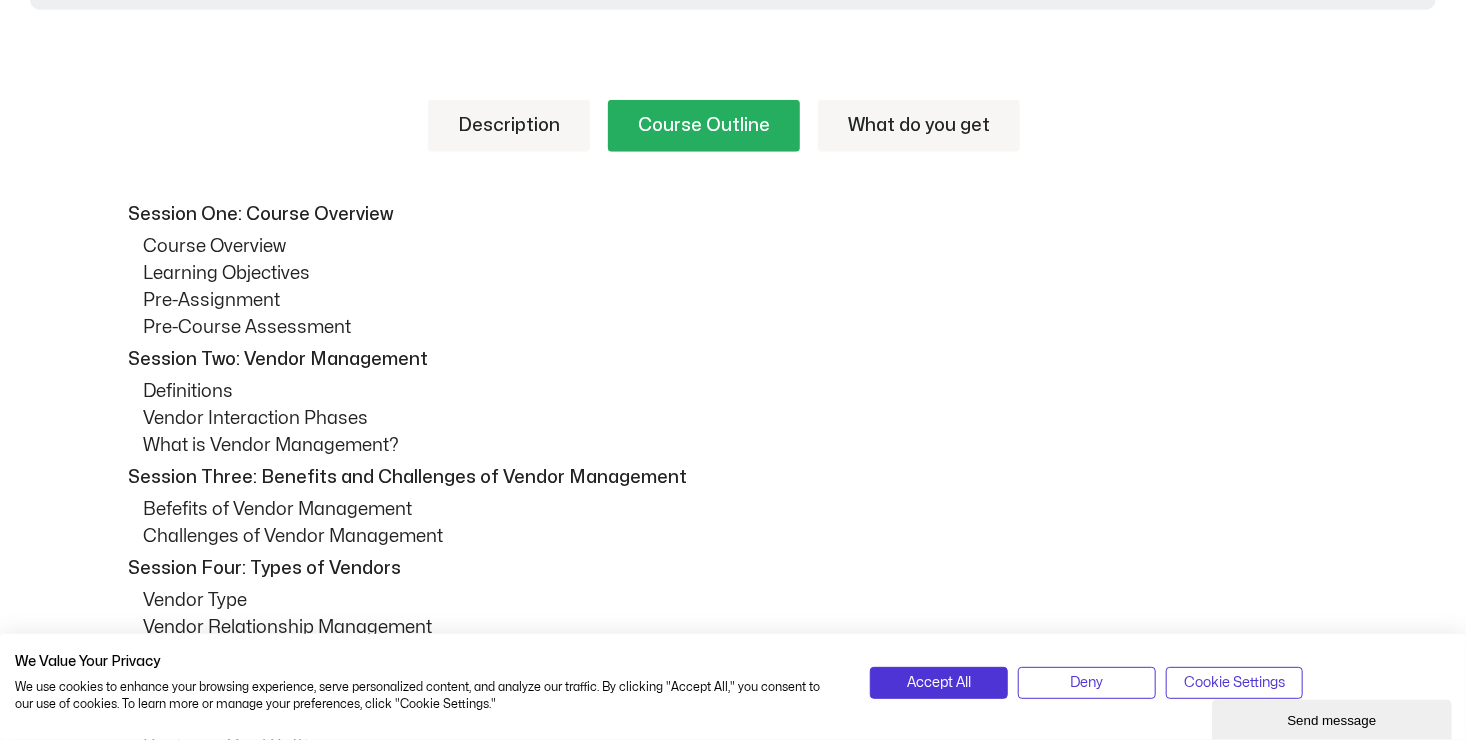 click on "What do you get" at bounding box center [919, 126] 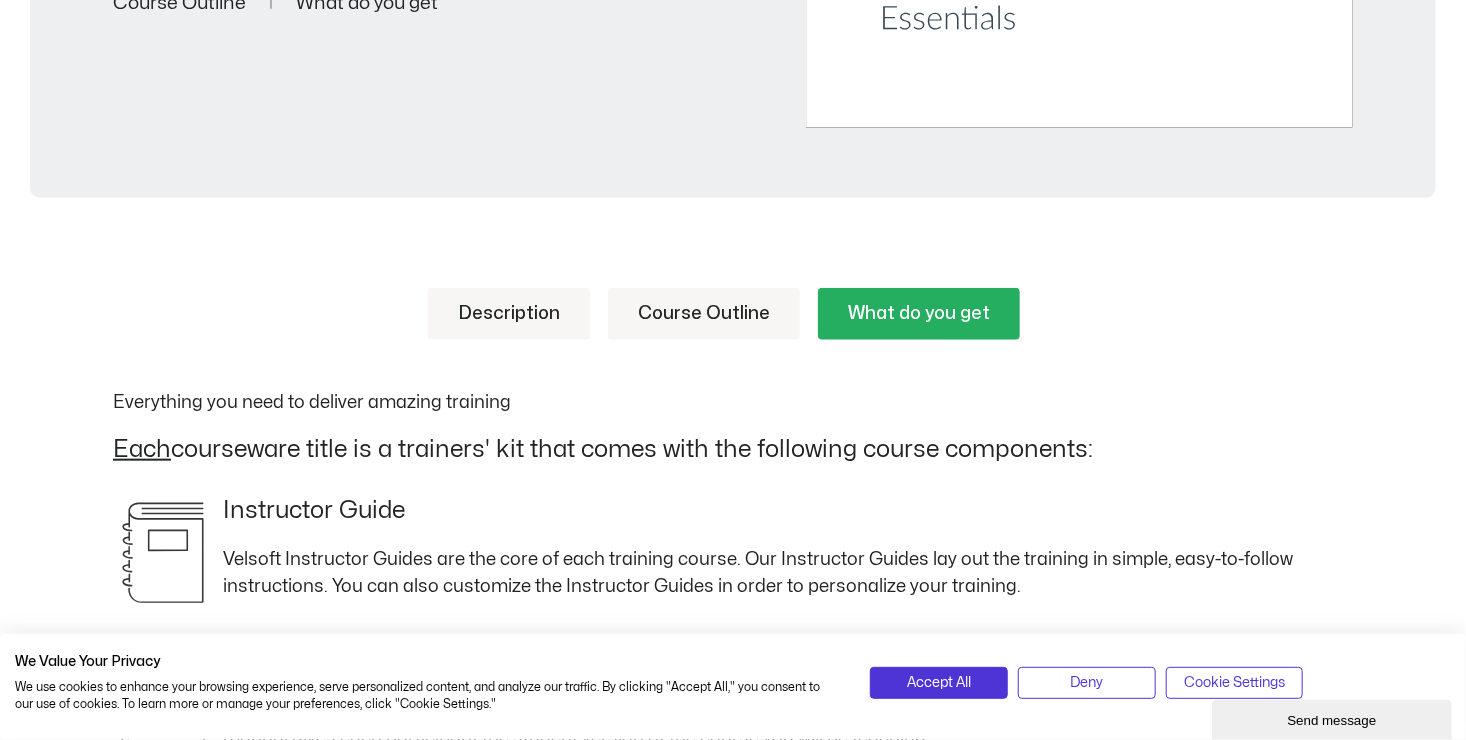 scroll, scrollTop: 900, scrollLeft: 0, axis: vertical 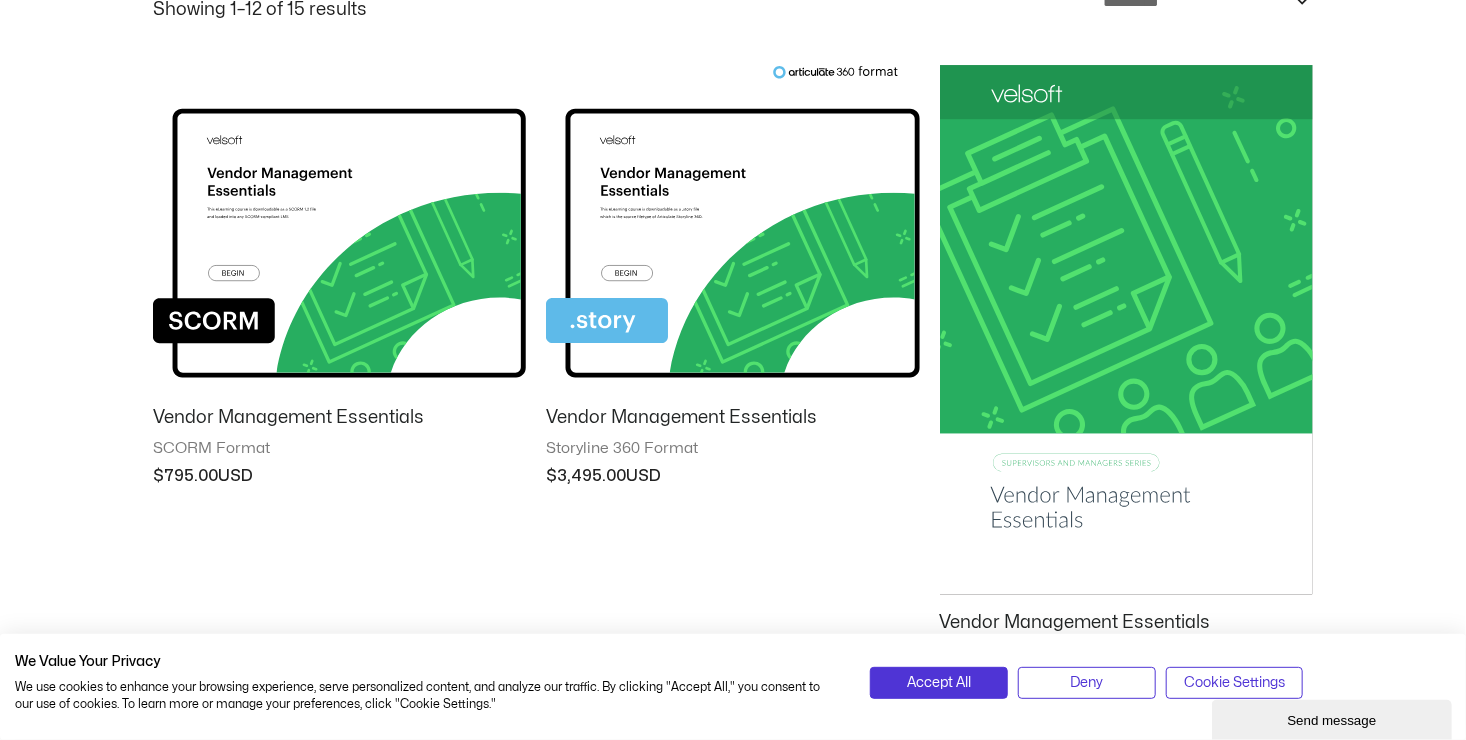 click at bounding box center [1126, 330] 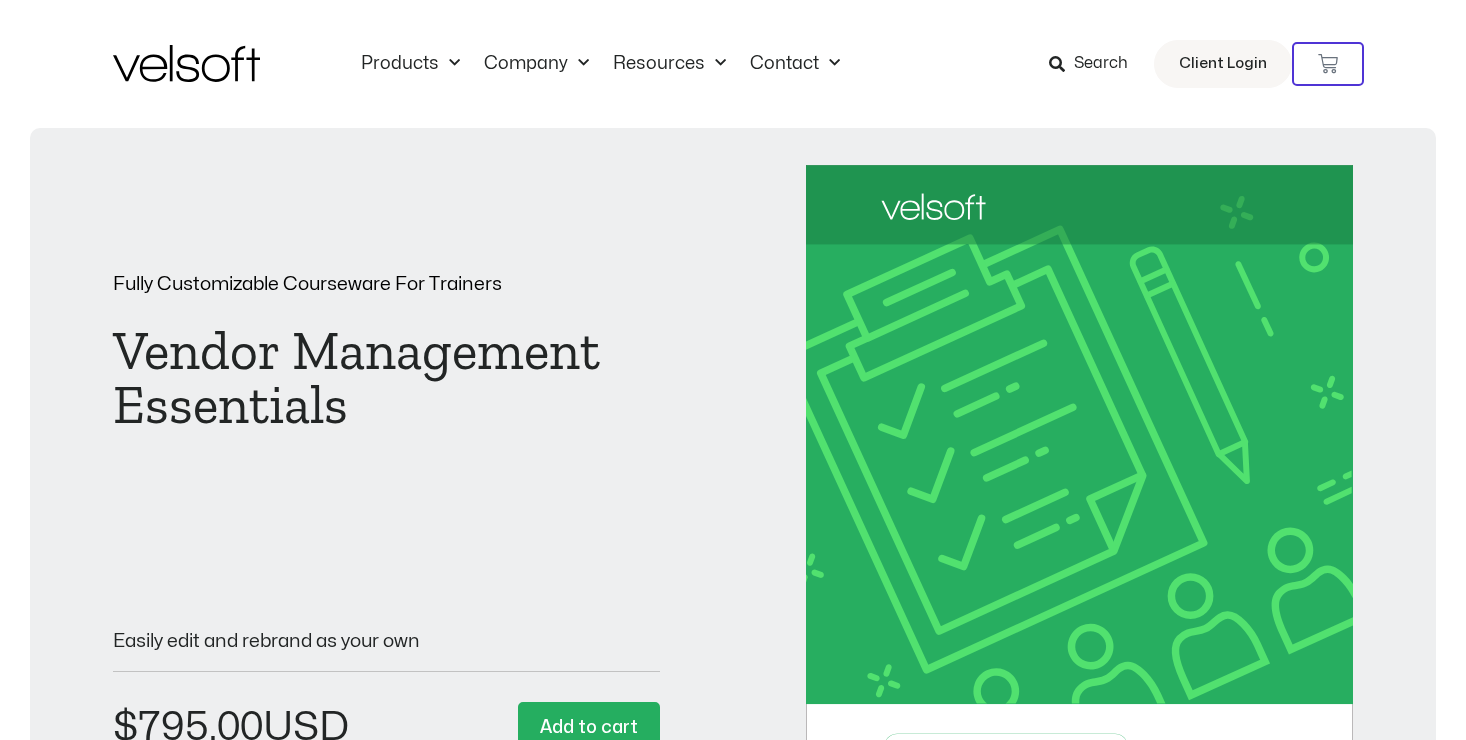 scroll, scrollTop: 0, scrollLeft: 0, axis: both 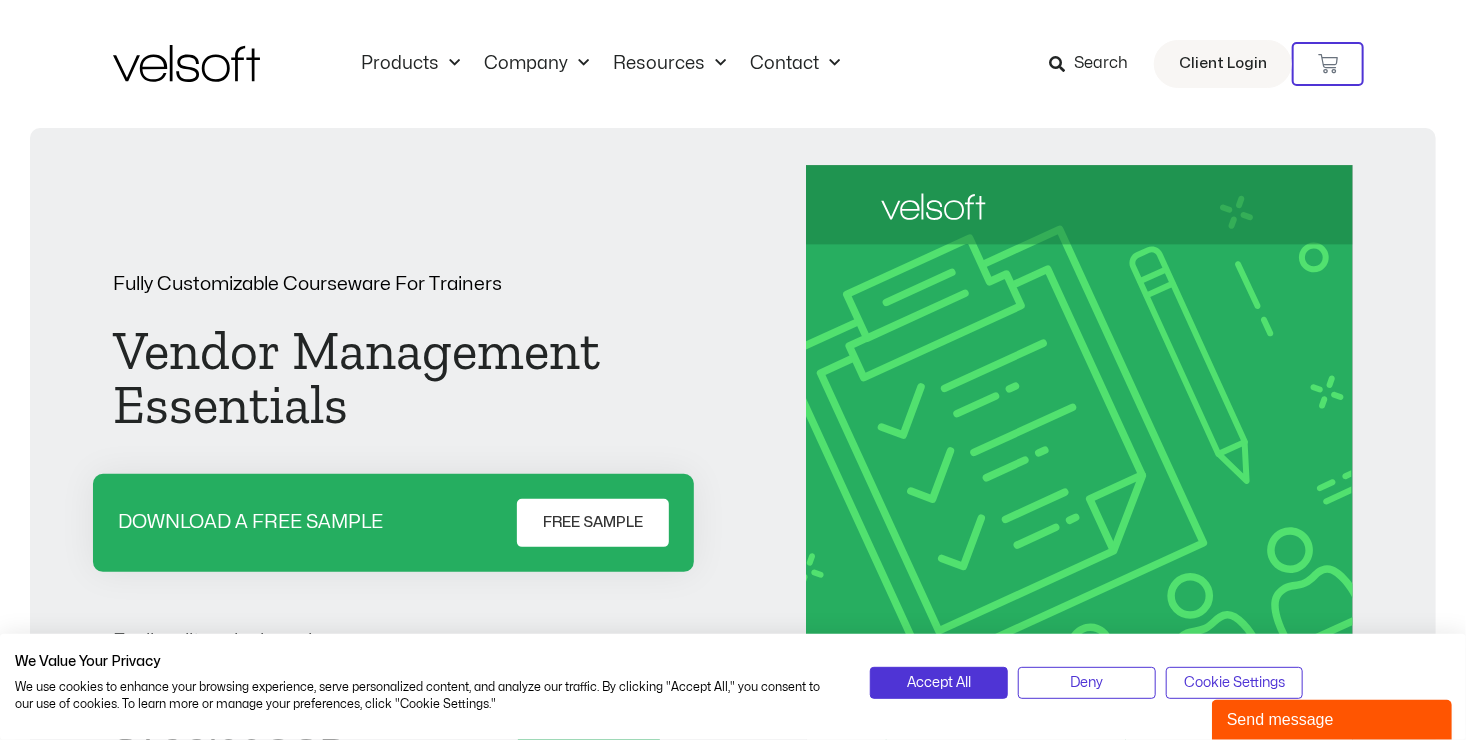 click at bounding box center (1079, 552) 